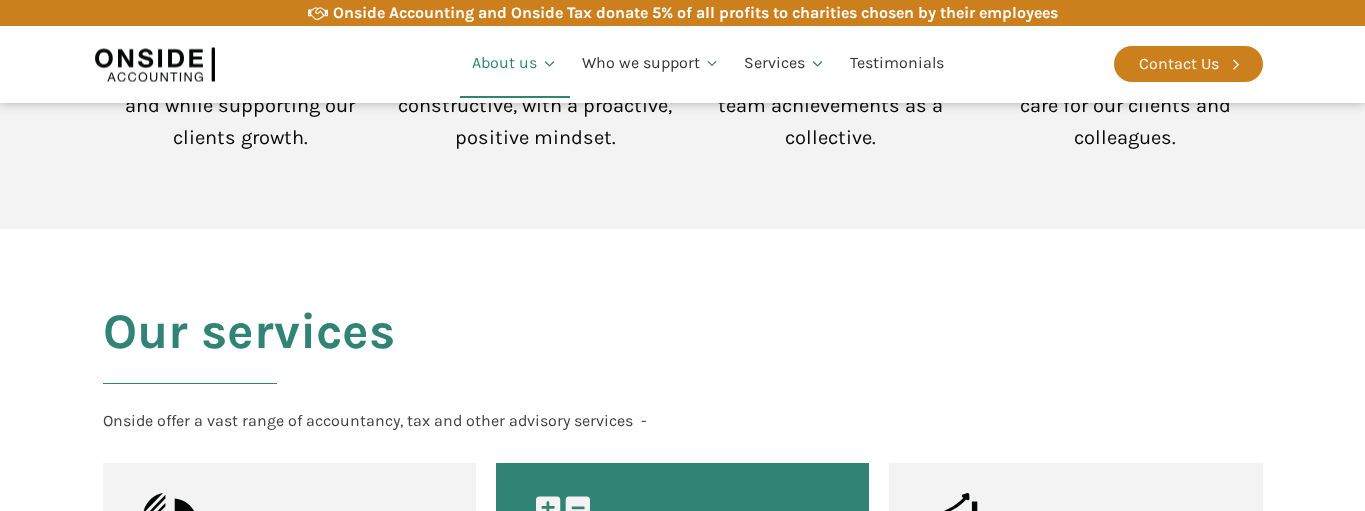 scroll, scrollTop: 3162, scrollLeft: 0, axis: vertical 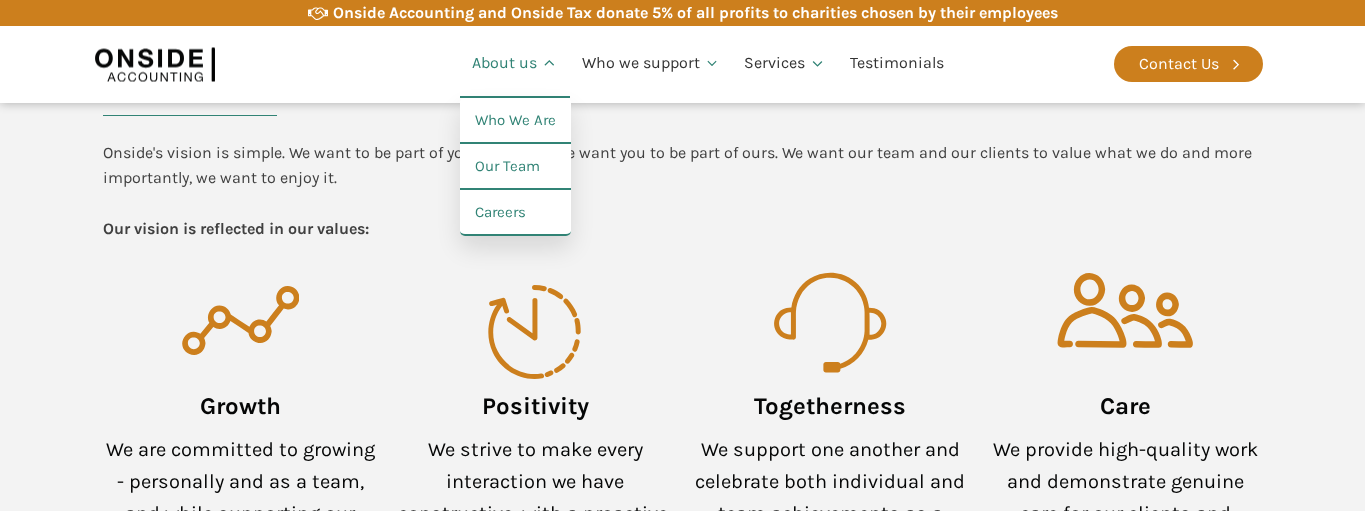 click on "About us" at bounding box center [515, 64] 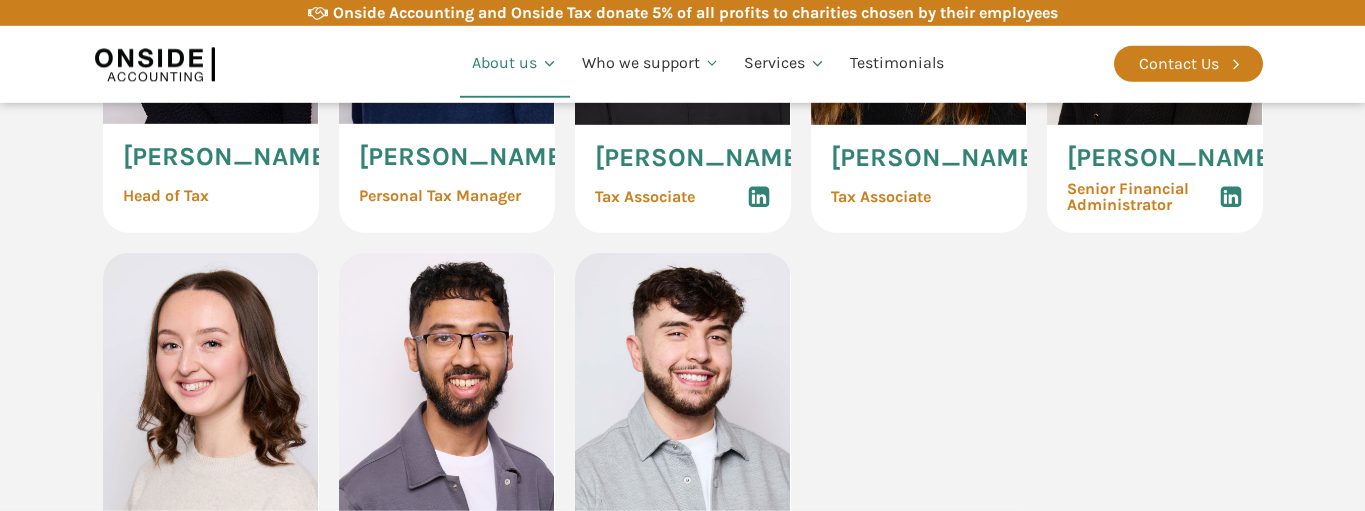 scroll, scrollTop: 2856, scrollLeft: 0, axis: vertical 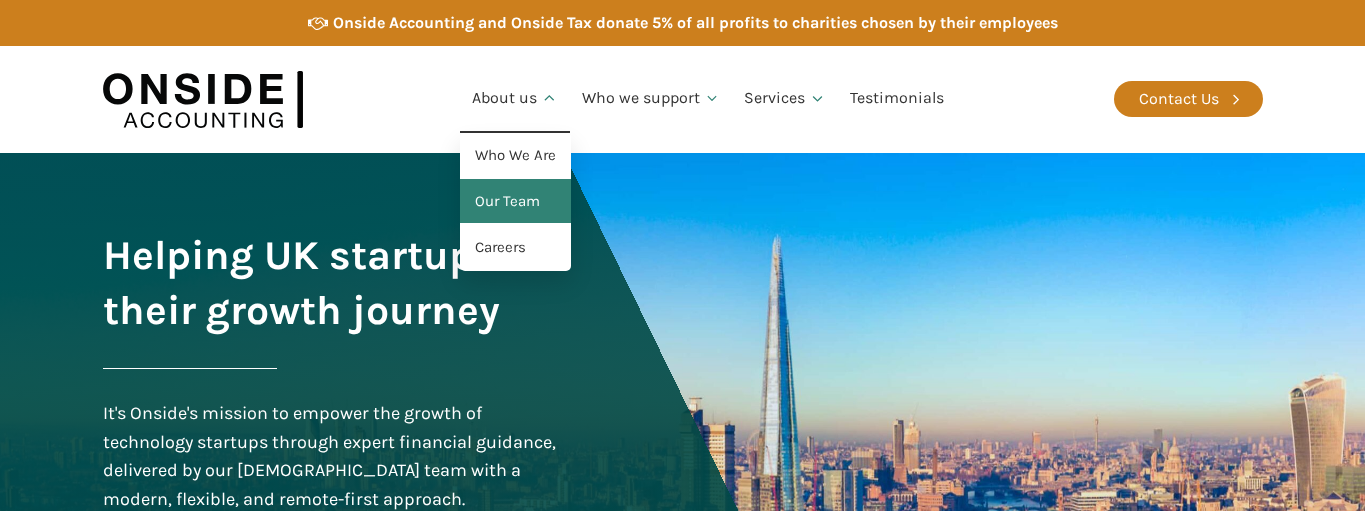 click on "Our Team" at bounding box center [515, 202] 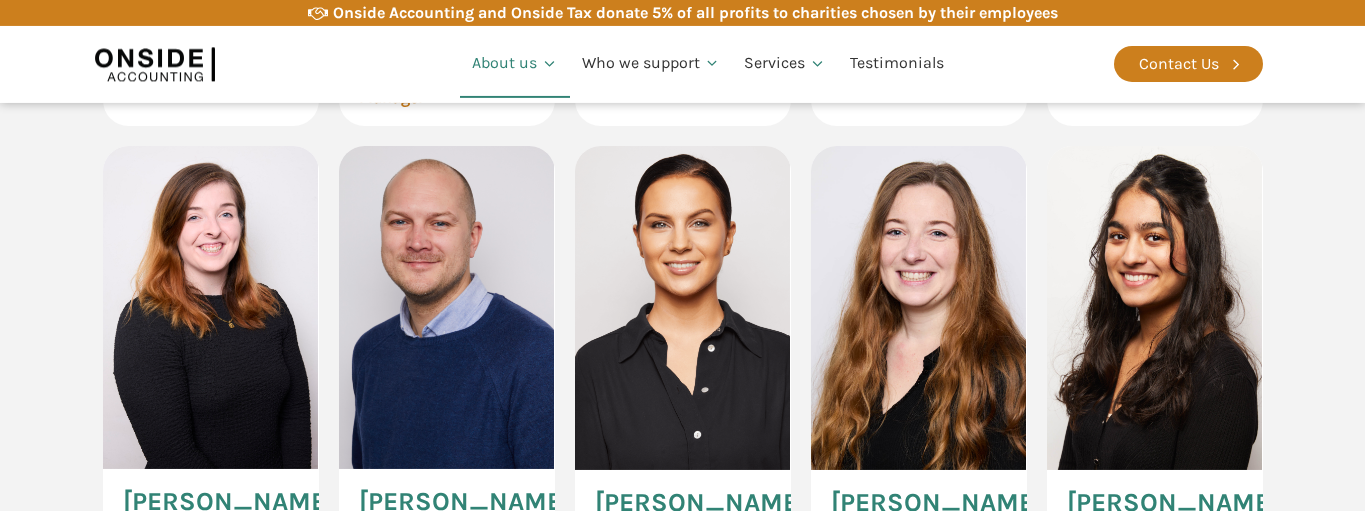 scroll, scrollTop: 2427, scrollLeft: 0, axis: vertical 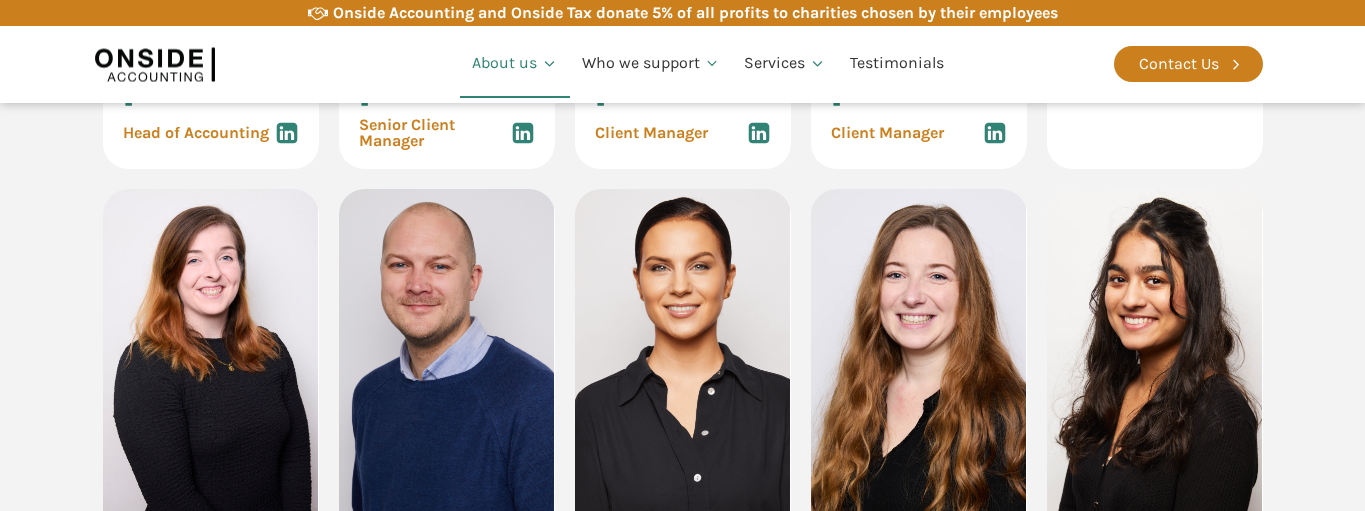 click on "Our Team Martin Brennan Founder & CEO Ryan Snape Managing Director,  Onside Tax Mike Scott Commercial Director  Aideen McCambridge Operations Director Molly Jenkins Head of Client Services Linda Lipkova Head of Accounting Hannah Gillan Senior Client Manager Lewis Humphries Client Manager Sophie Hanks Client Manager Will Taylor Client Manager Nicole Third Head of Tax Robert Hadden Personal Tax Manager Lygia Martin Tax Associate Jemma Mason Tax Associate Alisha Patel Senior Financial Administrator Alisha Parker Financial Accountant Seamus Duffy Financial Accountant Noor Choudhury Senior Financial Administrator Conner Atkins Senior Financial Administrator" at bounding box center [682, 77] 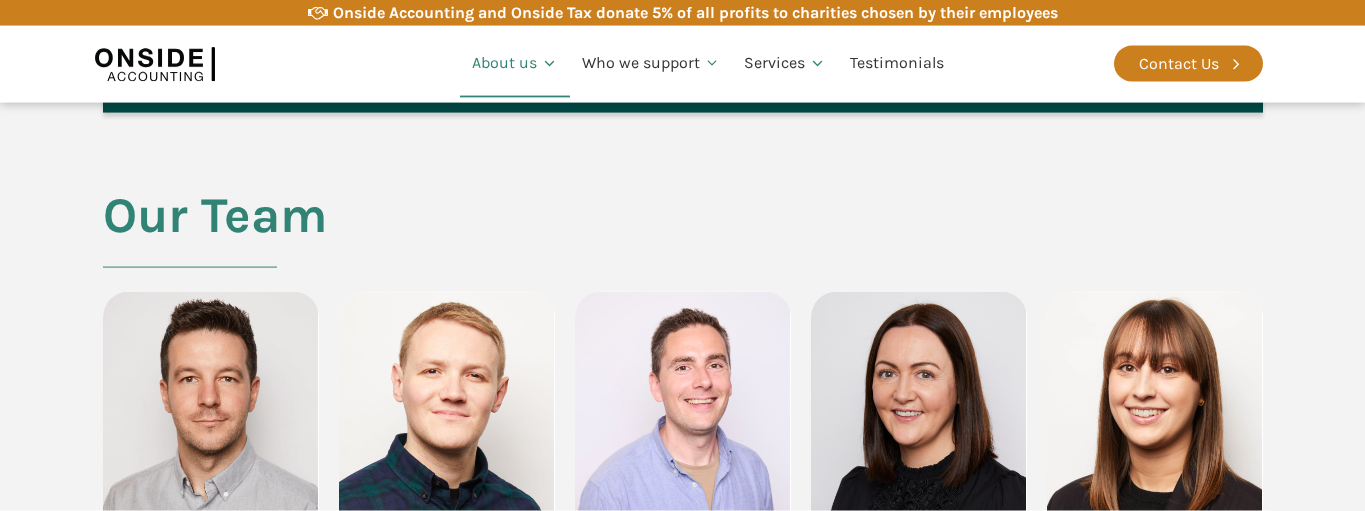 scroll, scrollTop: 1407, scrollLeft: 0, axis: vertical 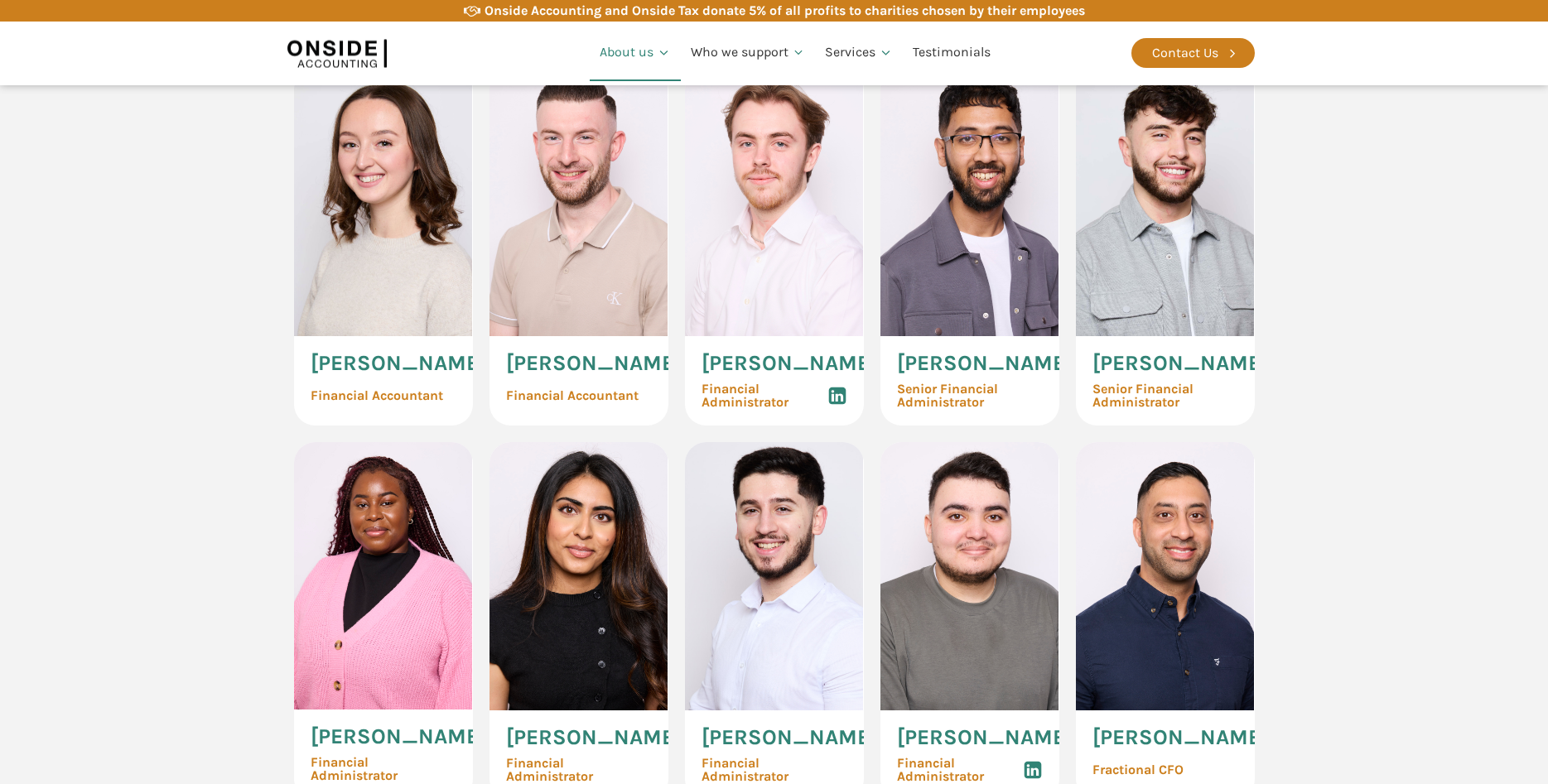 click on "Our Team Martin Brennan Founder & CEO Ryan Snape Managing Director,  Onside Tax Mike Scott Commercial Director  Aideen McCambridge Operations Director Molly Jenkins Head of Client Services Linda Lipkova Head of Accounting Hannah Gillan Senior Client Manager Lewis Humphries Client Manager Sophie Hanks Client Manager Will Taylor Client Manager Nicole Third Head of Tax Robert Hadden Personal Tax Manager Lygia Martin Tax Associate Jemma Mason Tax Associate Alisha Patel Senior Financial Administrator Alisha Parker Financial Accountant Seamus Duffy Financial Accountant William Grabham Financial Administrator Noor Choudhury Senior Financial Administrator Conner Atkins Senior Financial Administrator Naomi Nwosu Financial Administrator Nimra Ghani Financial Administrator Azyen Ahmed Financial Administrator Lyden Masella Financial Administrator Imran Chagpar Fractional CFO Sam Mcmillen Marketing Manager" at bounding box center (774, -31) 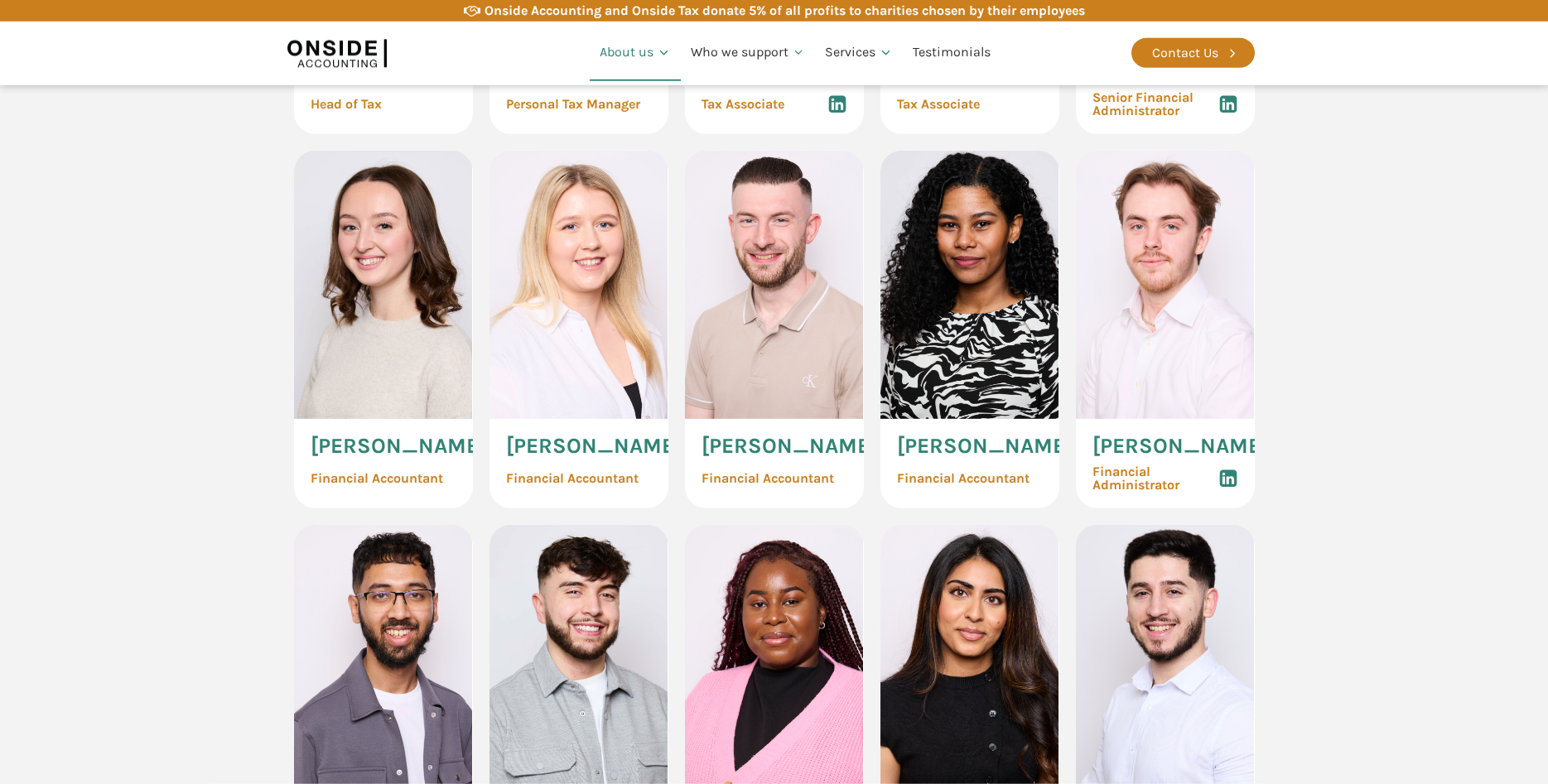scroll, scrollTop: 2303, scrollLeft: 0, axis: vertical 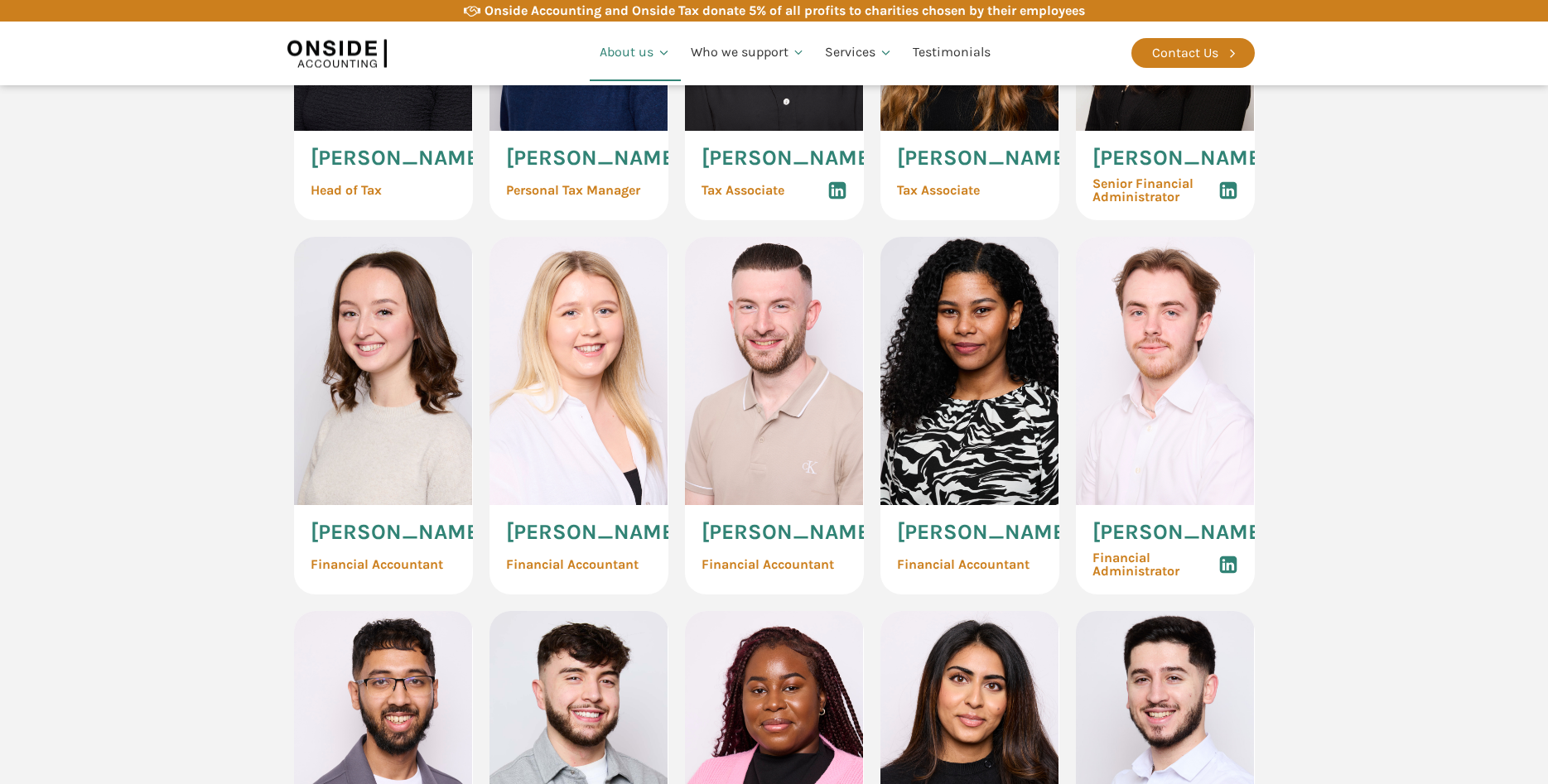 click on "Our Team Martin Brennan Founder & CEO Ryan Snape Managing Director,  Onside Tax Mike Scott Commercial Director  Aideen McCambridge Operations Director Molly Jenkins Head of Client Services Linda Lipkova Head of Accounting Hannah Gillan Senior Client Manager Lewis Humphries Client Manager Sophie Hanks Client Manager Will Taylor Client Manager Nicole Third Head of Tax Robert Hadden Personal Tax Manager Lygia Martin Tax Associate Jemma Mason Tax Associate Alisha Patel Senior Financial Administrator Alisha Parker Financial Accountant Sophie Stansbie Financial Accountant Seamus Duffy Financial Accountant Anna Maria Parri Financial Accountant William Grabham Financial Administrator Noor Choudhury Senior Financial Administrator Conner Atkins Senior Financial Administrator Naomi Nwosu Financial Administrator Nimra Ghani Financial Administrator Azyen Ahmed Financial Administrator Lyden Masella Financial Administrator Imran Chagpar Fractional CFO Sam Mcmillen Marketing Manager" at bounding box center [774, 144] 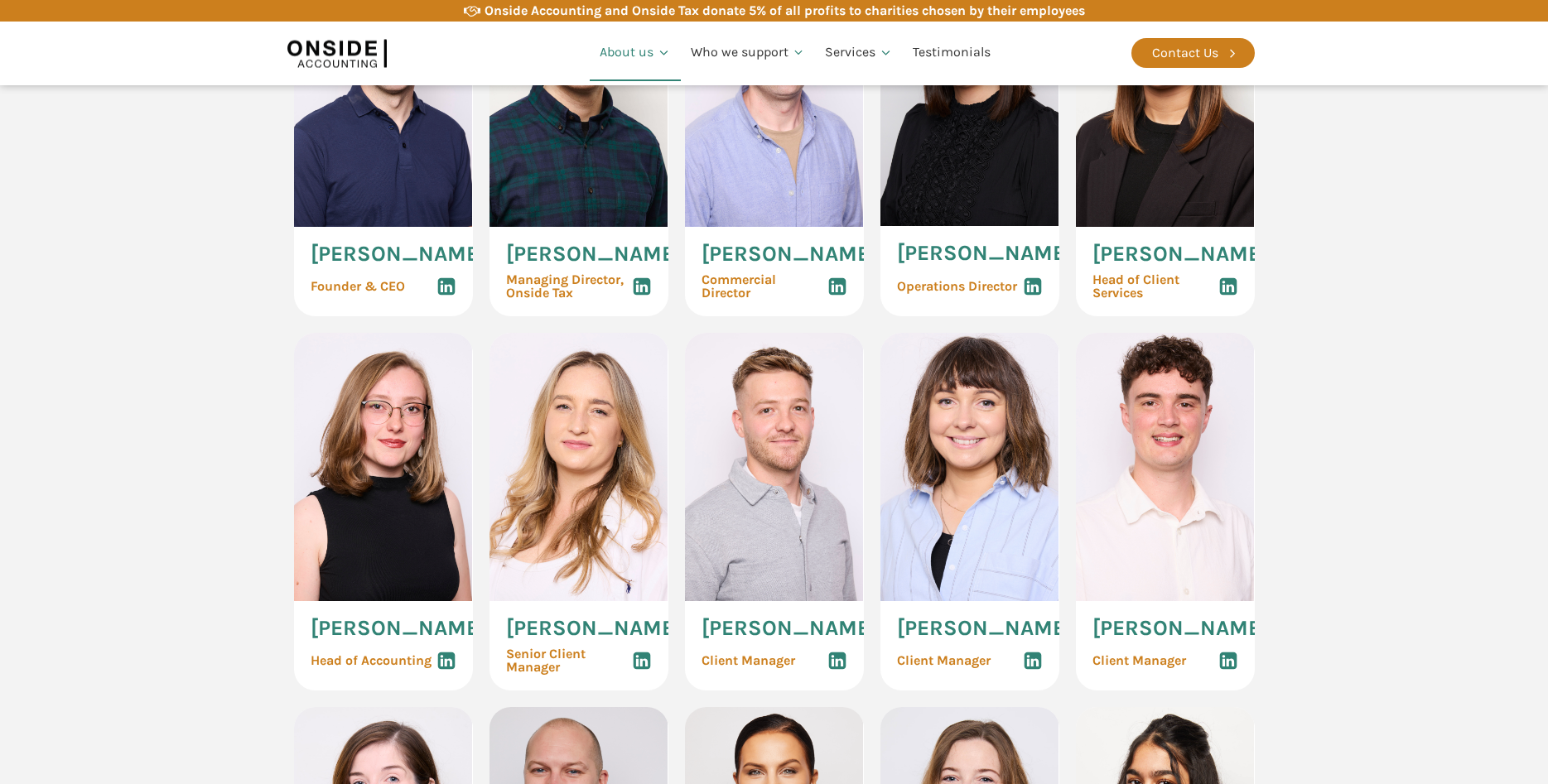 scroll, scrollTop: 952, scrollLeft: 0, axis: vertical 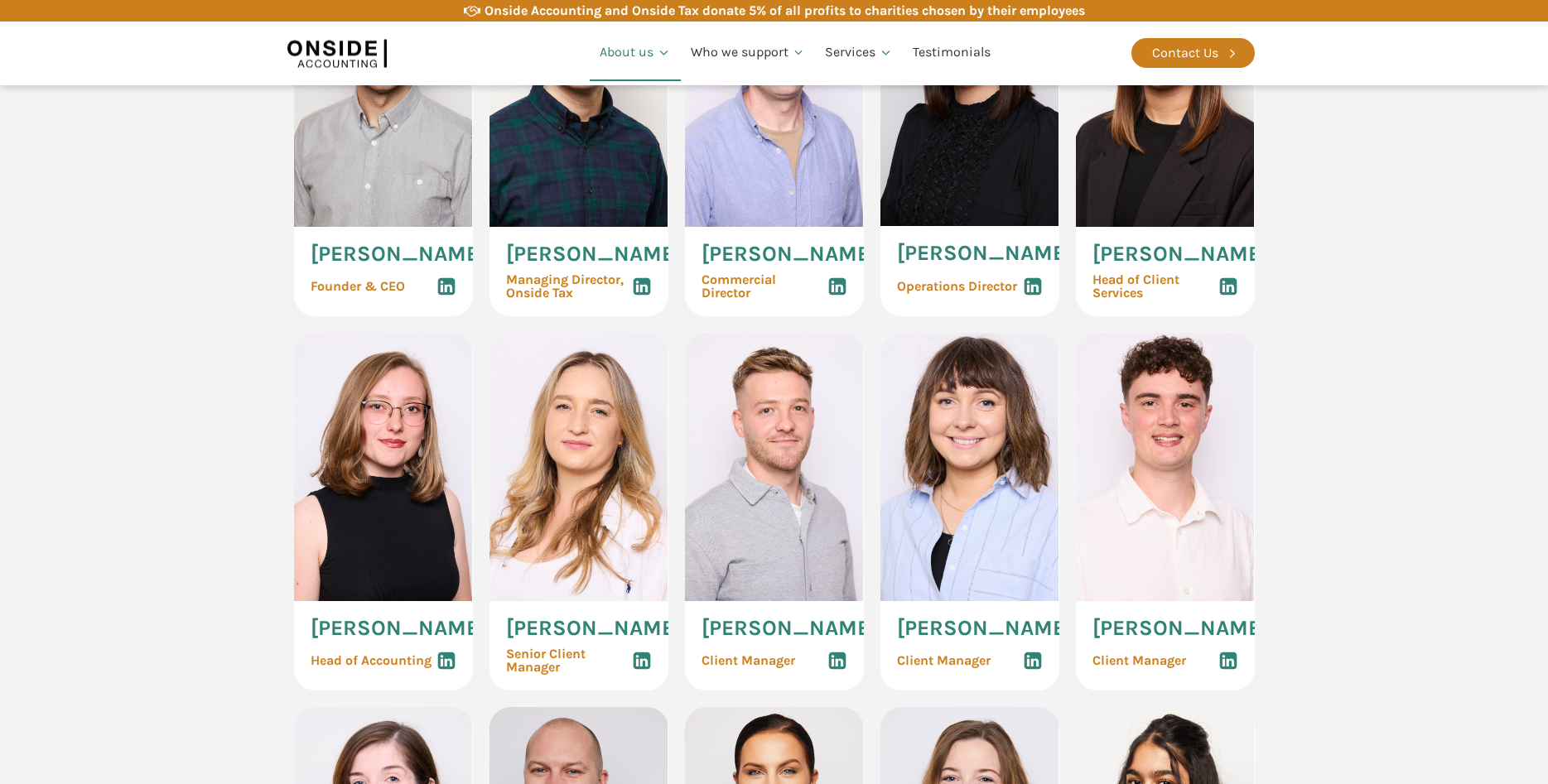 click on "Our Team [PERSON_NAME] Founder & CEO [PERSON_NAME] Managing Director,  Onside Tax [PERSON_NAME] Commercial Director  [PERSON_NAME] Operations Director [PERSON_NAME] Head of Client Services [PERSON_NAME] Head of Accounting [PERSON_NAME] Senior Client Manager [PERSON_NAME] Client Manager [PERSON_NAME] Client Manager [PERSON_NAME] Client Manager [PERSON_NAME] Head of Tax [PERSON_NAME] Personal Tax Manager [PERSON_NAME] Tax Associate [PERSON_NAME] Tax Associate [PERSON_NAME] Senior Financial Administrator [PERSON_NAME] Financial Accountant [PERSON_NAME] Financial Accountant [PERSON_NAME] Financial Accountant [PERSON_NAME] Financial Accountant [PERSON_NAME] Financial Administrator [PERSON_NAME] Senior Financial Administrator [PERSON_NAME] Senior Financial Administrator [PERSON_NAME] Financial Administrator [PERSON_NAME] Financial Administrator [PERSON_NAME] Financial Administrator [PERSON_NAME] Financial Administrator [PERSON_NAME] Fractional CFO [PERSON_NAME] Marketing Manager" at bounding box center (774, 988) 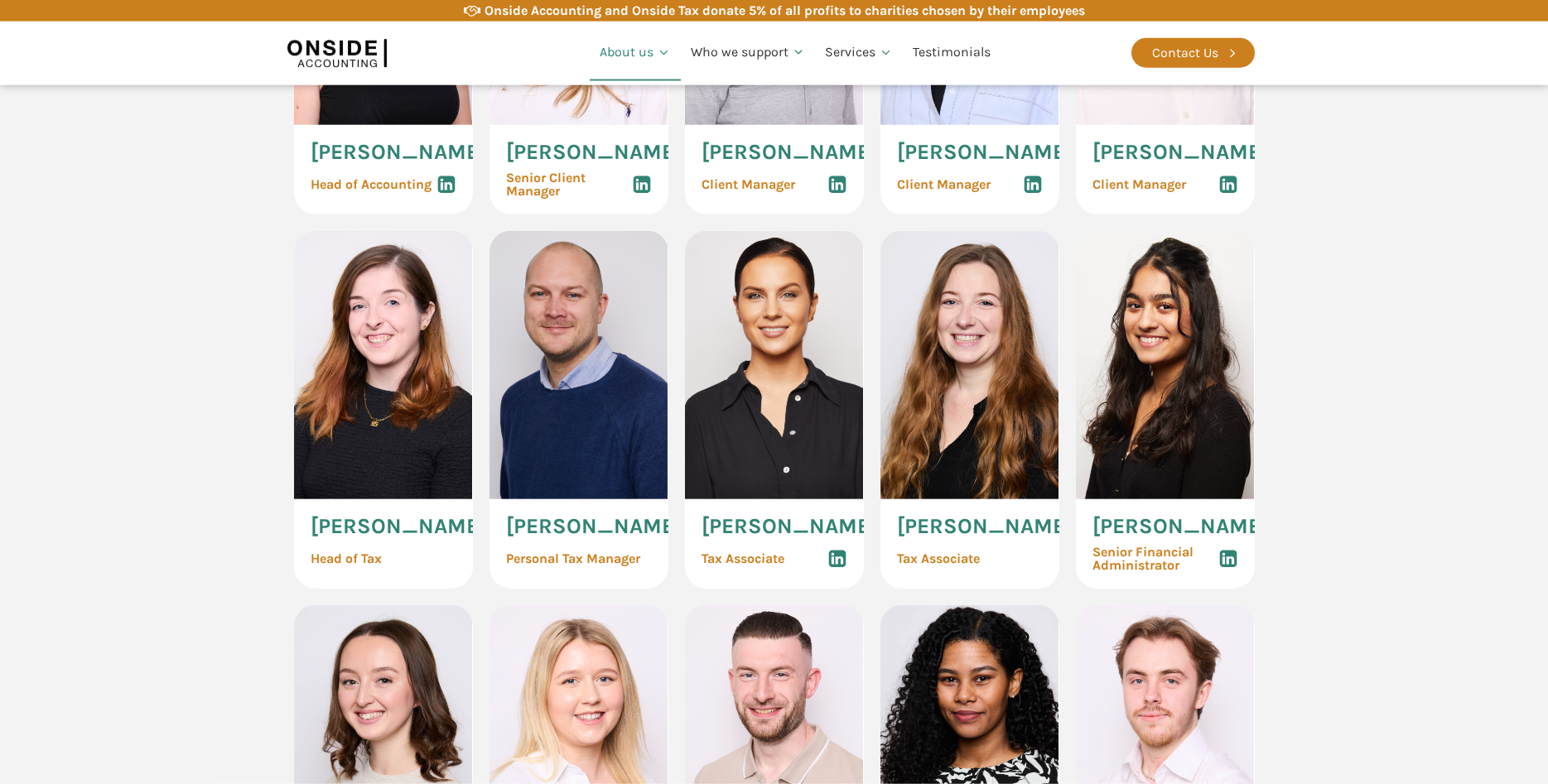 scroll, scrollTop: 1712, scrollLeft: 0, axis: vertical 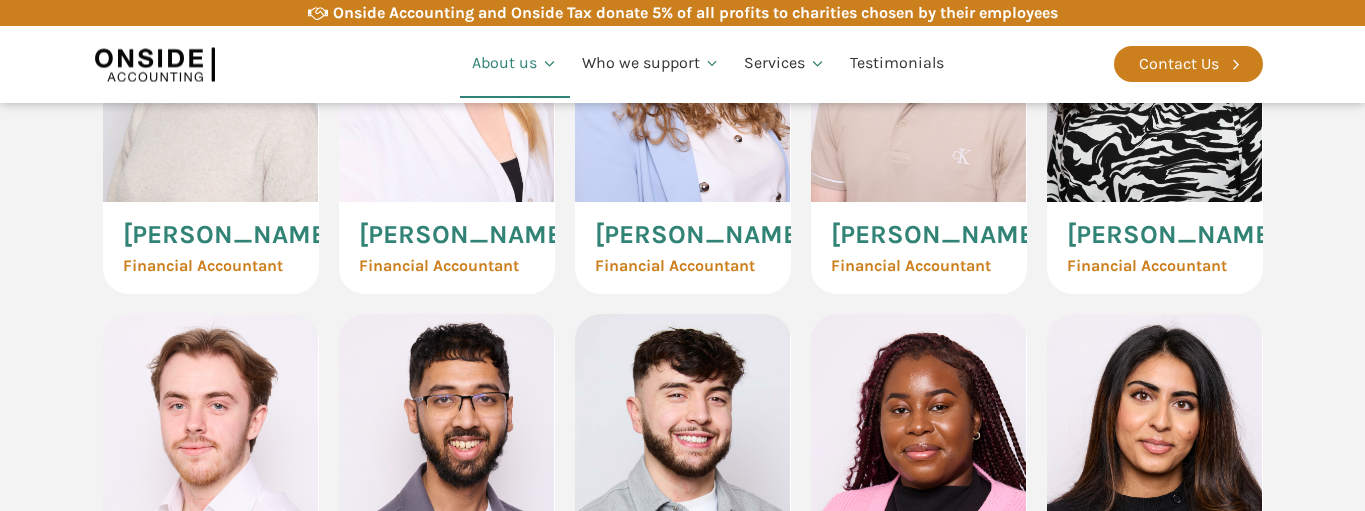 click on "Our Team [PERSON_NAME] Founder & CEO [PERSON_NAME] Managing Director,  Onside Tax [PERSON_NAME] Commercial Director  [PERSON_NAME] Operations Director [PERSON_NAME] Head of Client Services [PERSON_NAME] Head of Accounting [PERSON_NAME] Senior Client Manager [PERSON_NAME] Client Manager [PERSON_NAME] Client Manager [PERSON_NAME] Client Manager [PERSON_NAME] Head of Tax [PERSON_NAME] Personal Tax Manager [PERSON_NAME] Tax Associate [PERSON_NAME] Tax Associate [PERSON_NAME] Senior Financial Administrator [PERSON_NAME] Financial Accountant [PERSON_NAME] Financial Accountant [PERSON_NAME] Financial Accountant [PERSON_NAME] Financial Accountant [PERSON_NAME] Financial Accountant [PERSON_NAME] Financial Administrator [PERSON_NAME] Senior Financial Administrator [PERSON_NAME] Senior Financial Administrator [PERSON_NAME] Financial Administrator [PERSON_NAME] Financial Administrator [PERSON_NAME] Financial Administrator [PERSON_NAME] Financial Administrator [PERSON_NAME] CFO [PERSON_NAME]" at bounding box center [682, -242] 